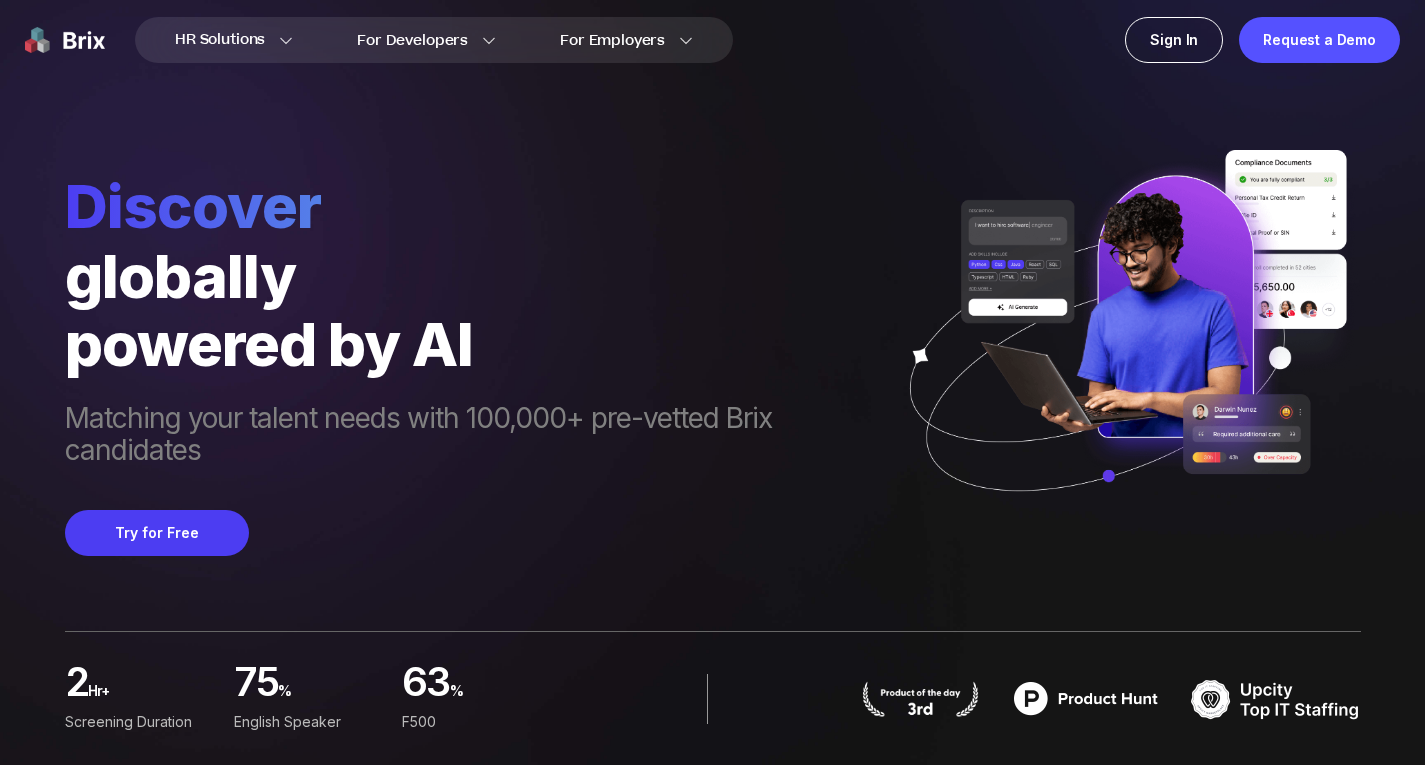 scroll, scrollTop: 0, scrollLeft: 0, axis: both 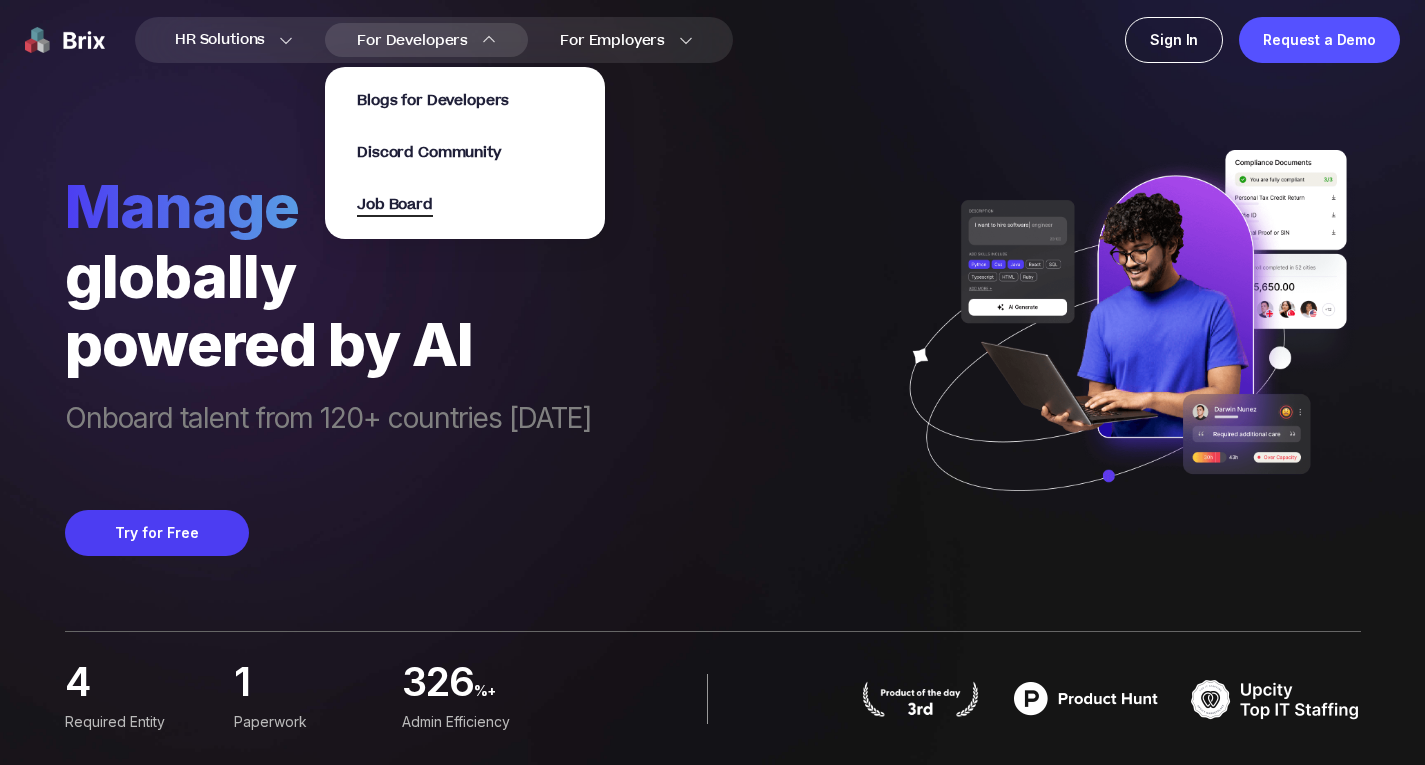 click on "Job Board" at bounding box center [395, 205] 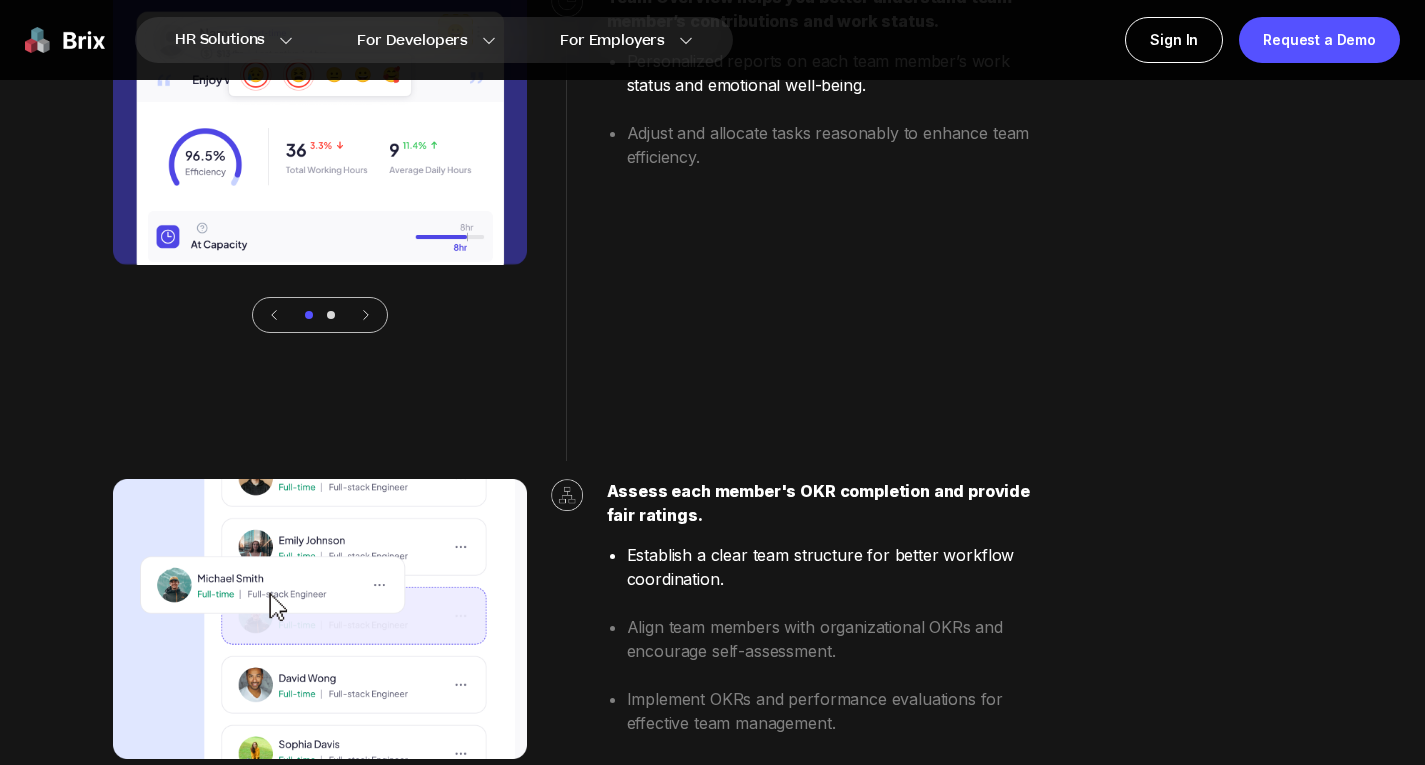 scroll, scrollTop: 5300, scrollLeft: 0, axis: vertical 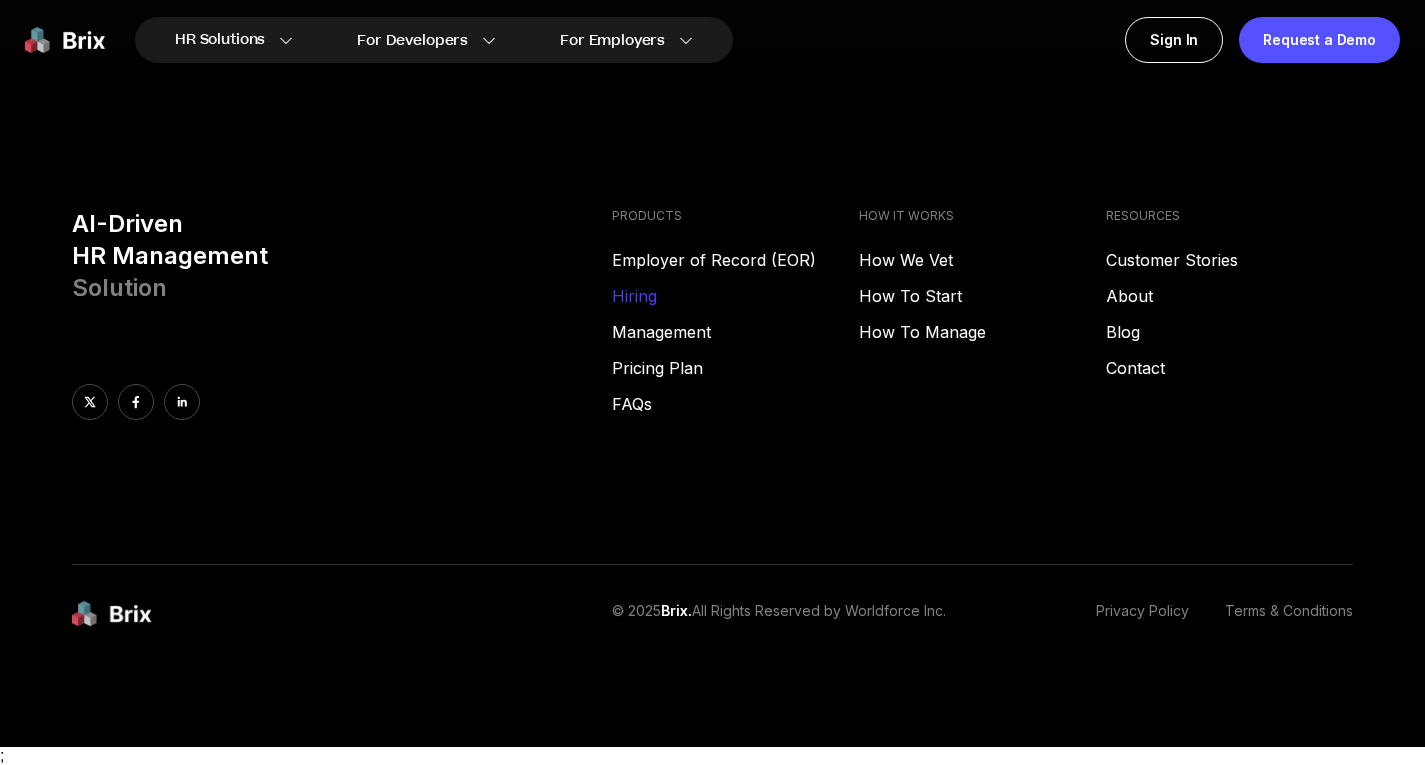 click on "Hiring" at bounding box center (735, 296) 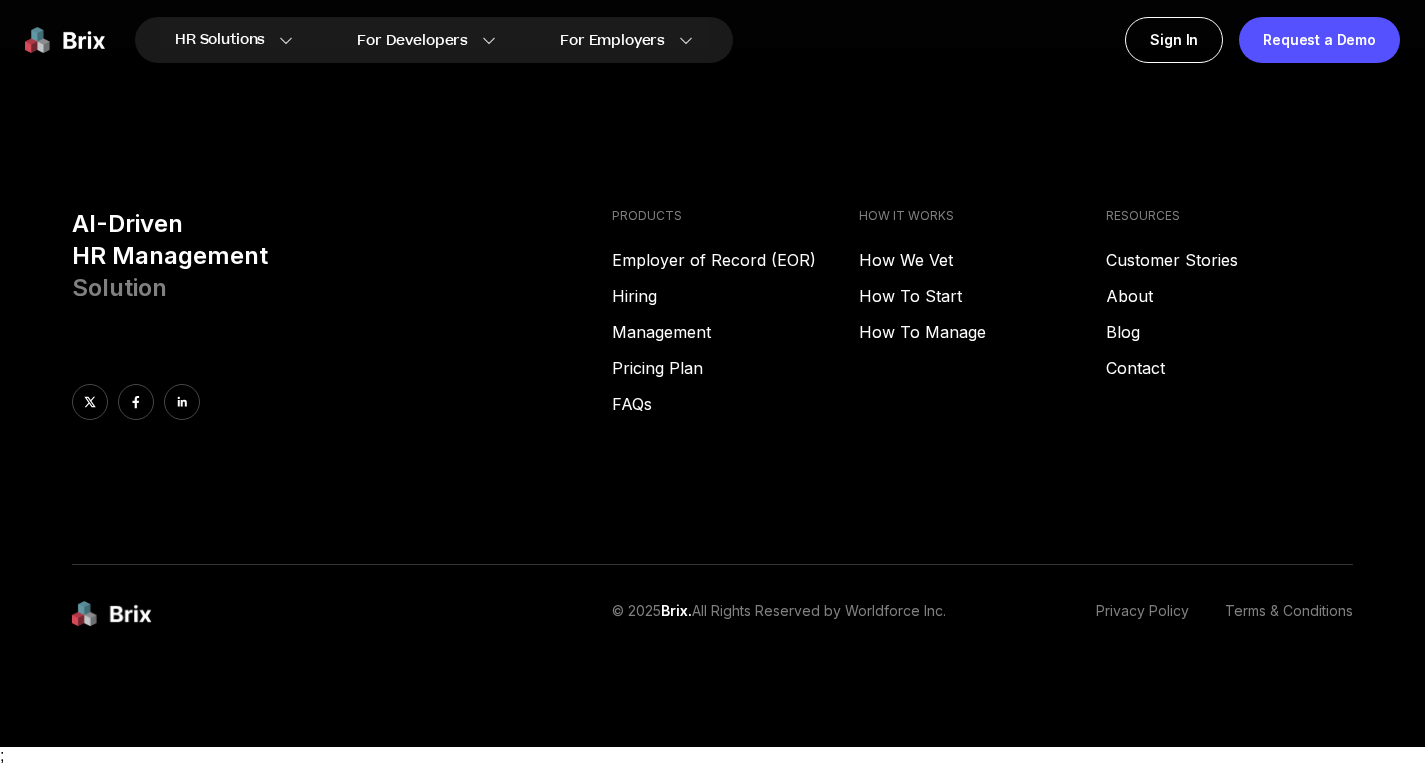 scroll, scrollTop: 10136, scrollLeft: 0, axis: vertical 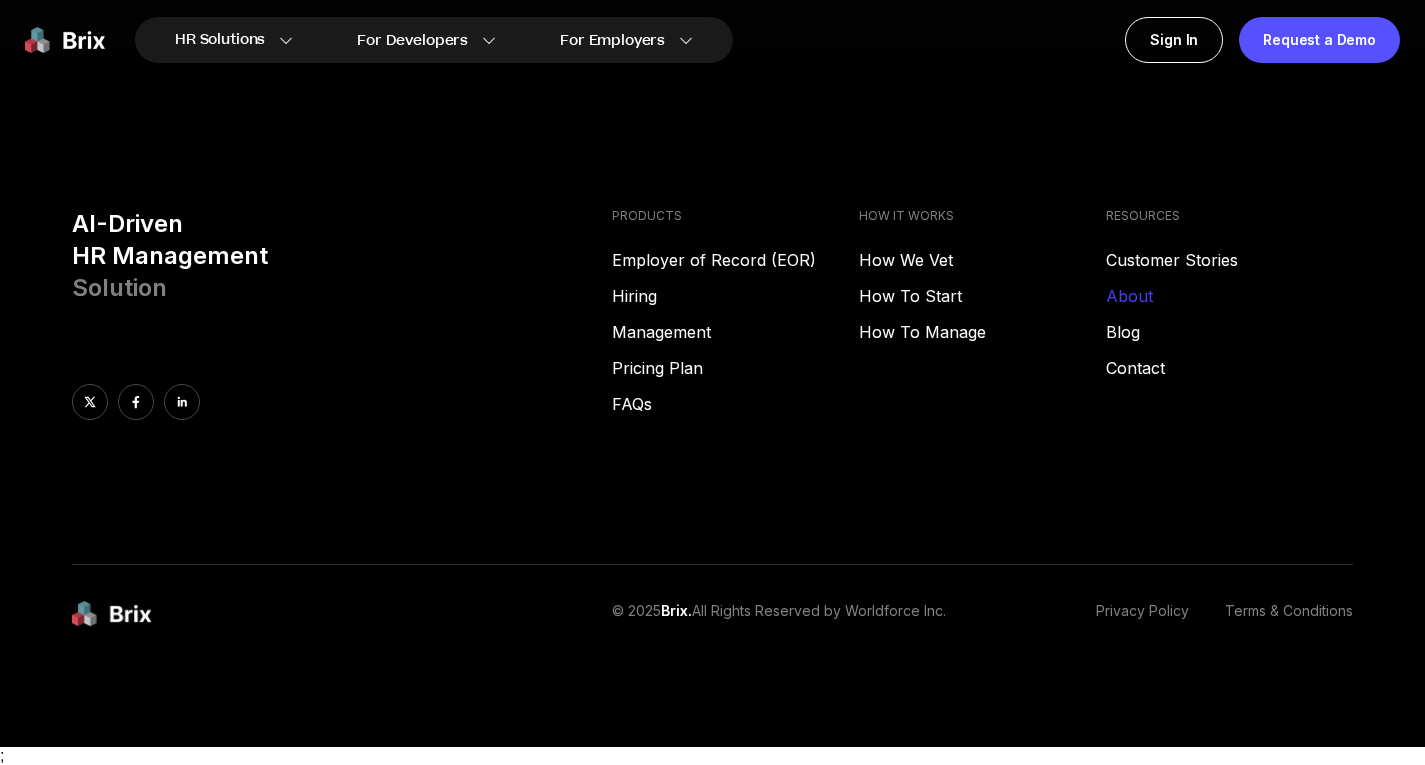 click on "About" at bounding box center [1229, 296] 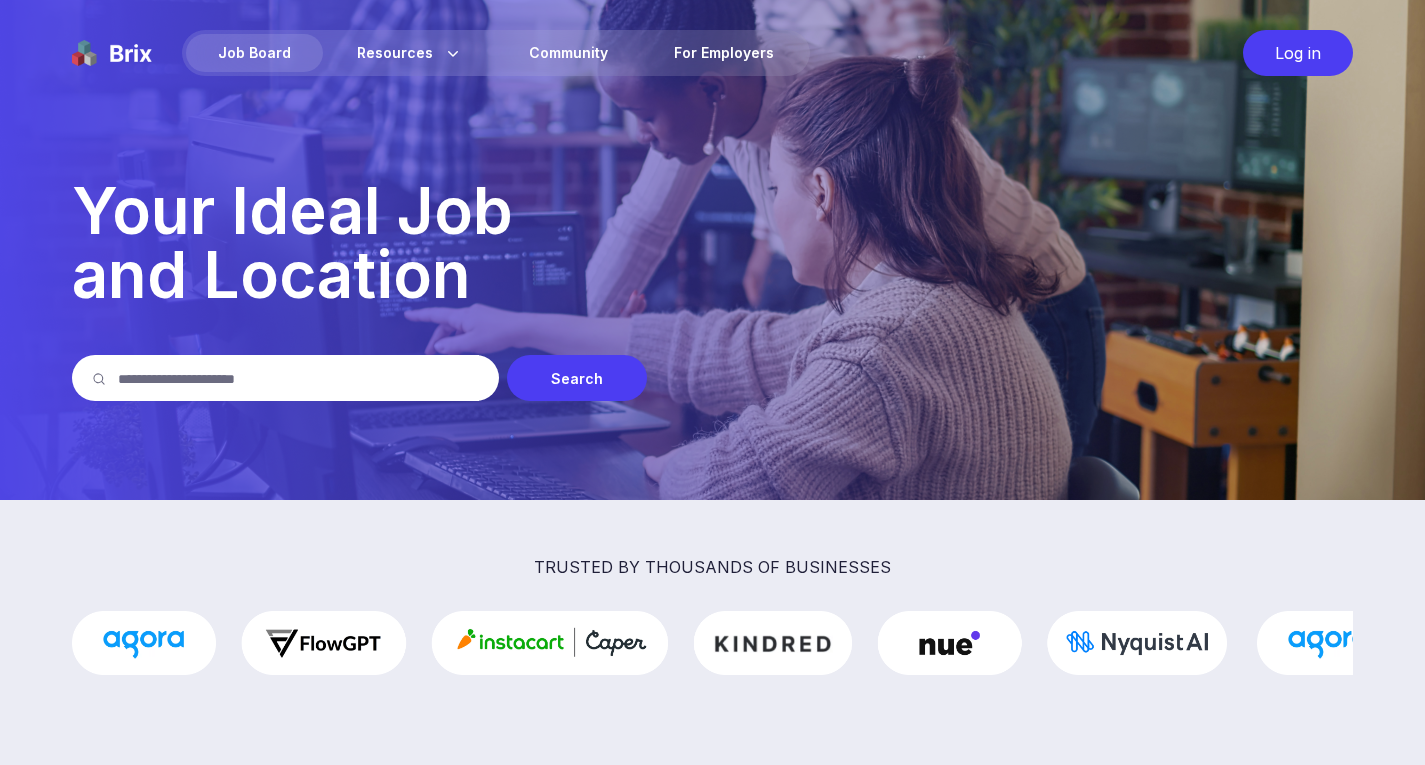 scroll, scrollTop: 0, scrollLeft: 0, axis: both 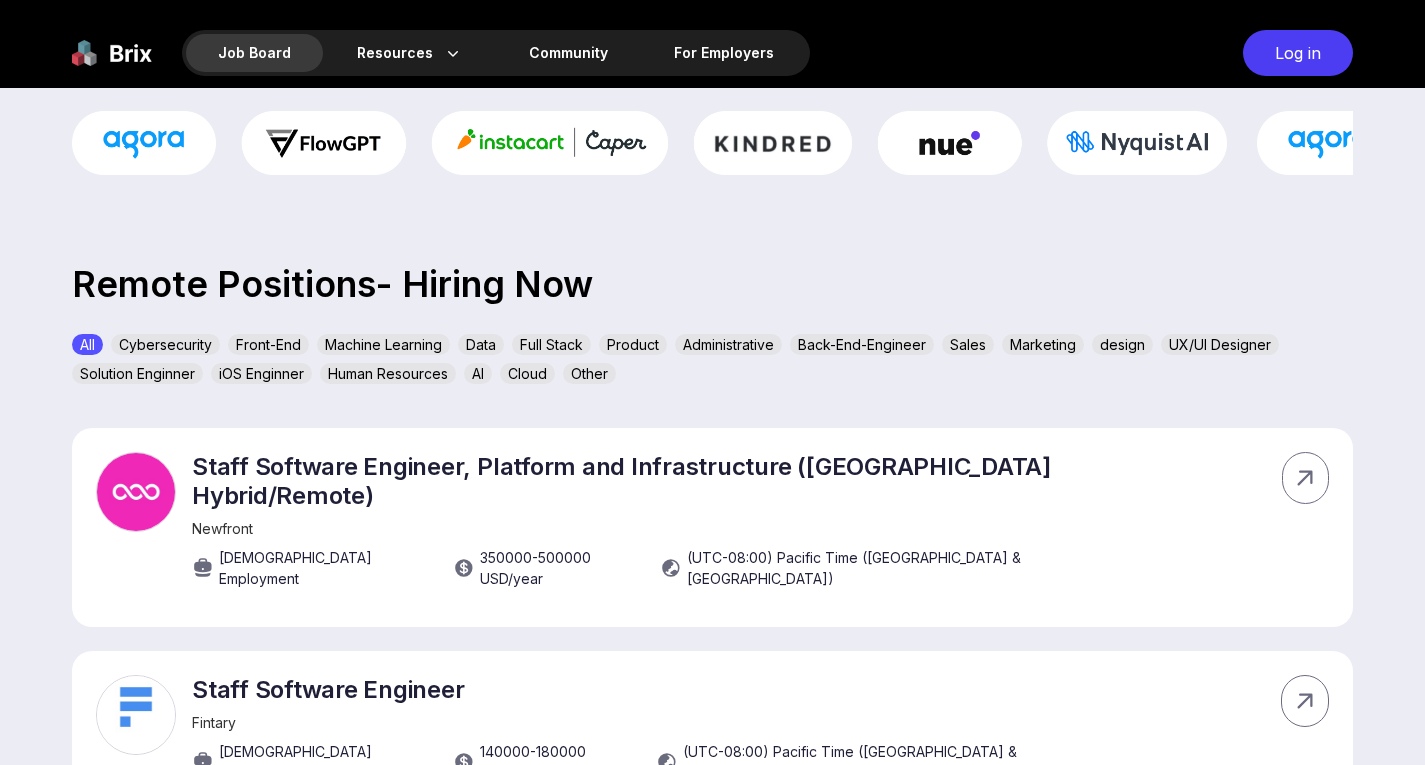 click on "Product" at bounding box center (633, 344) 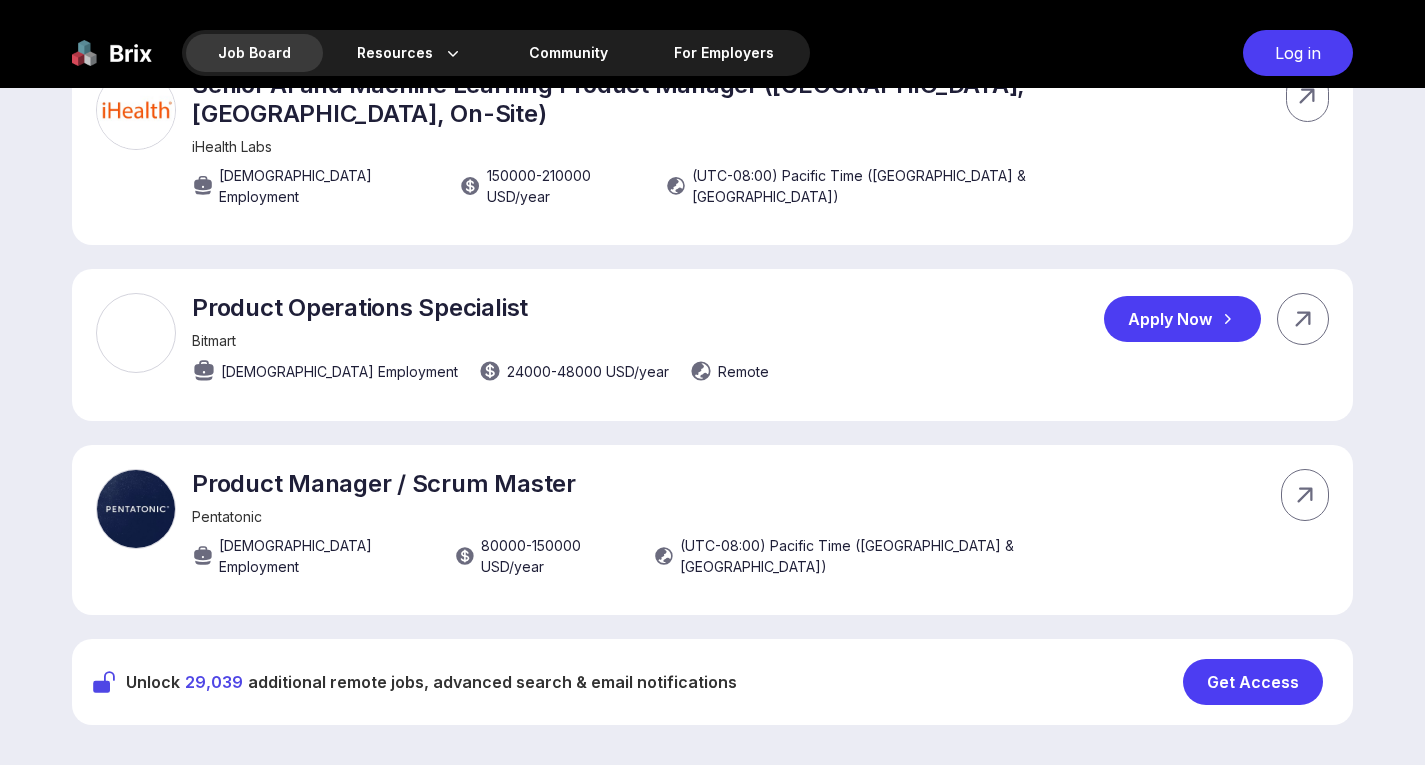 scroll, scrollTop: 1300, scrollLeft: 0, axis: vertical 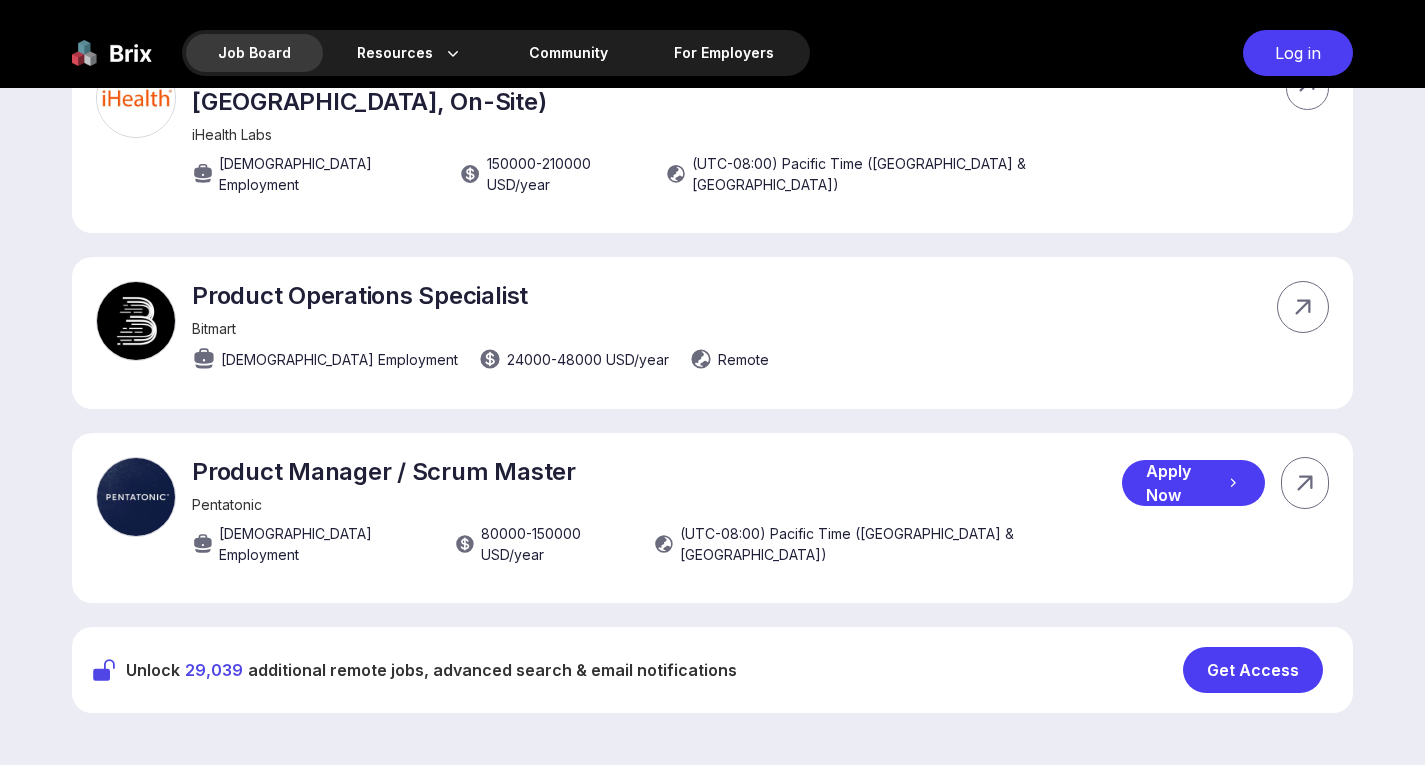 click on "Apply Now" at bounding box center (1193, 483) 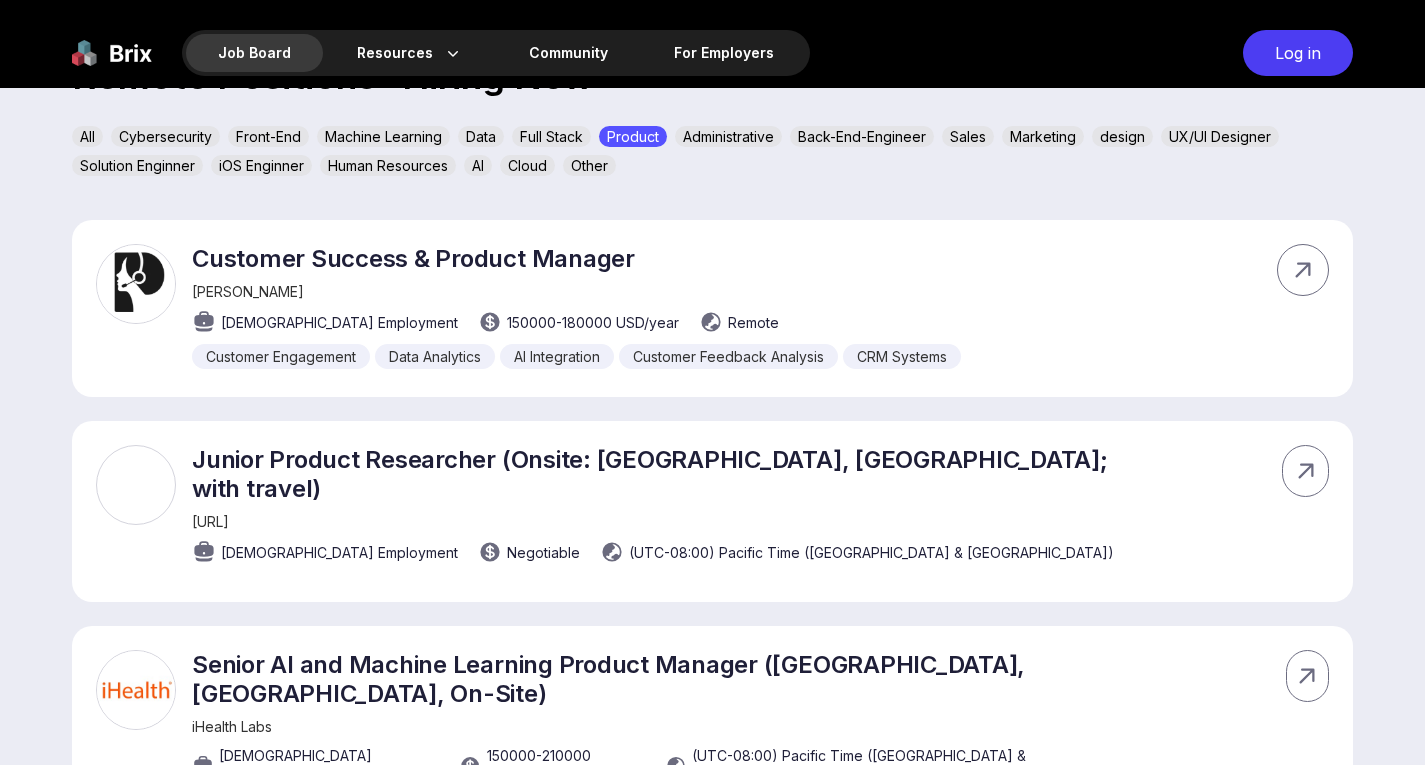 scroll, scrollTop: 800, scrollLeft: 0, axis: vertical 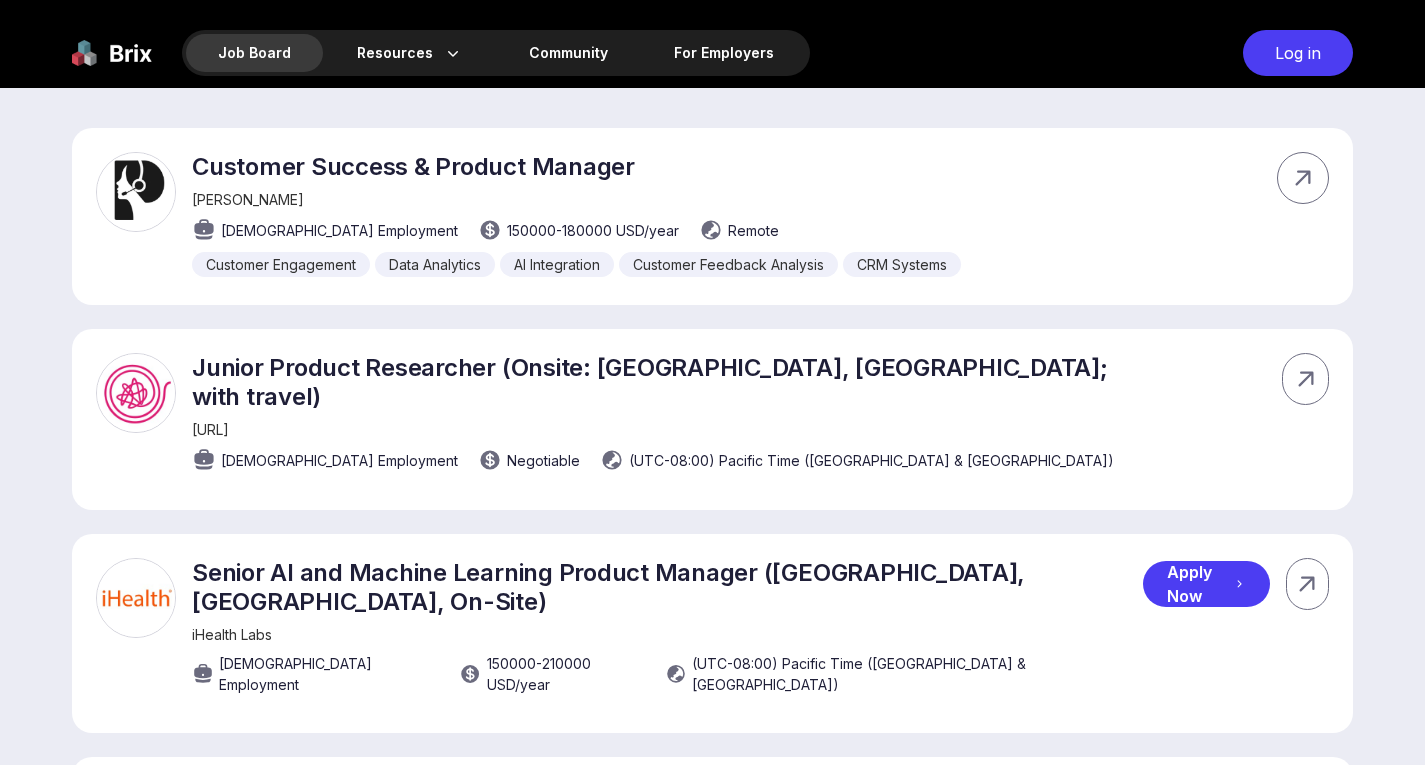 click at bounding box center (136, 598) 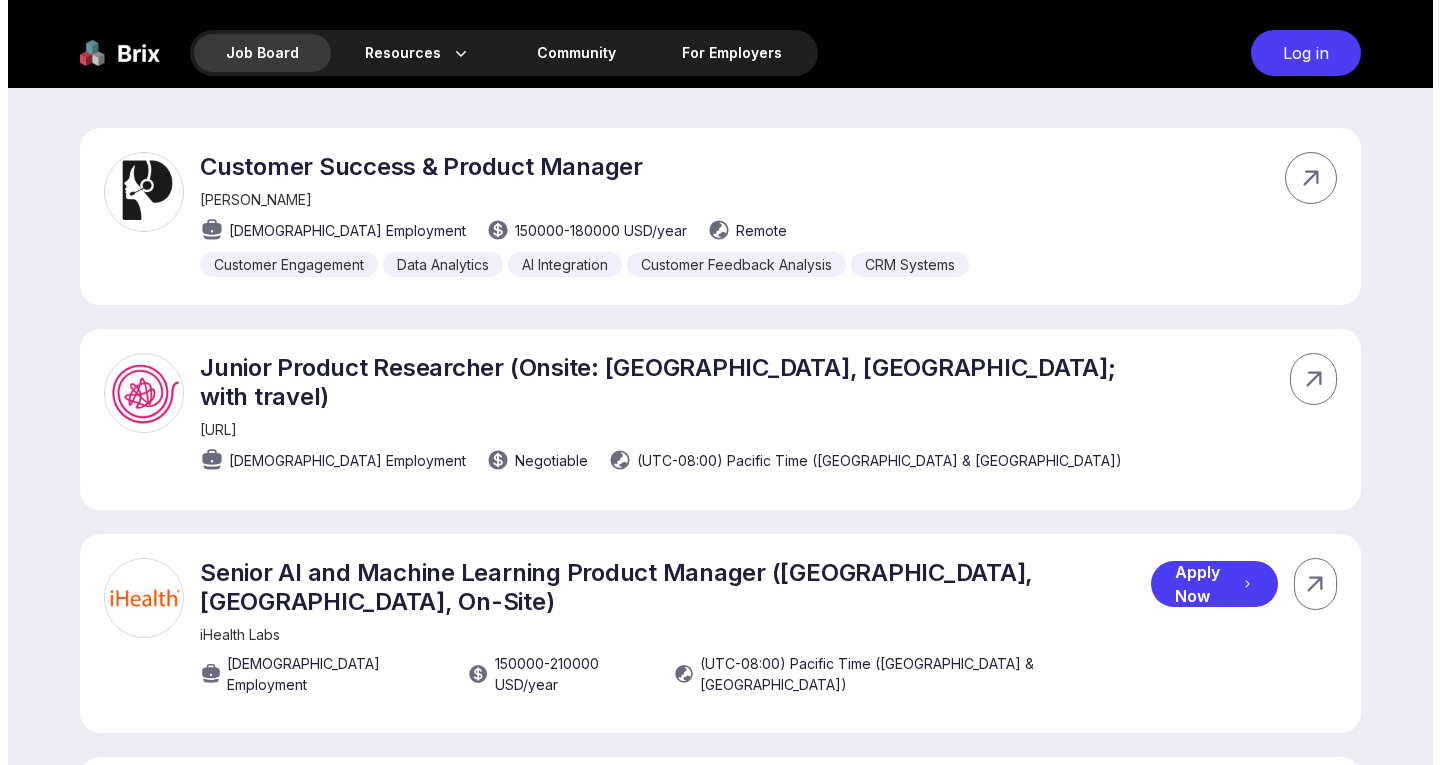 scroll, scrollTop: 0, scrollLeft: 0, axis: both 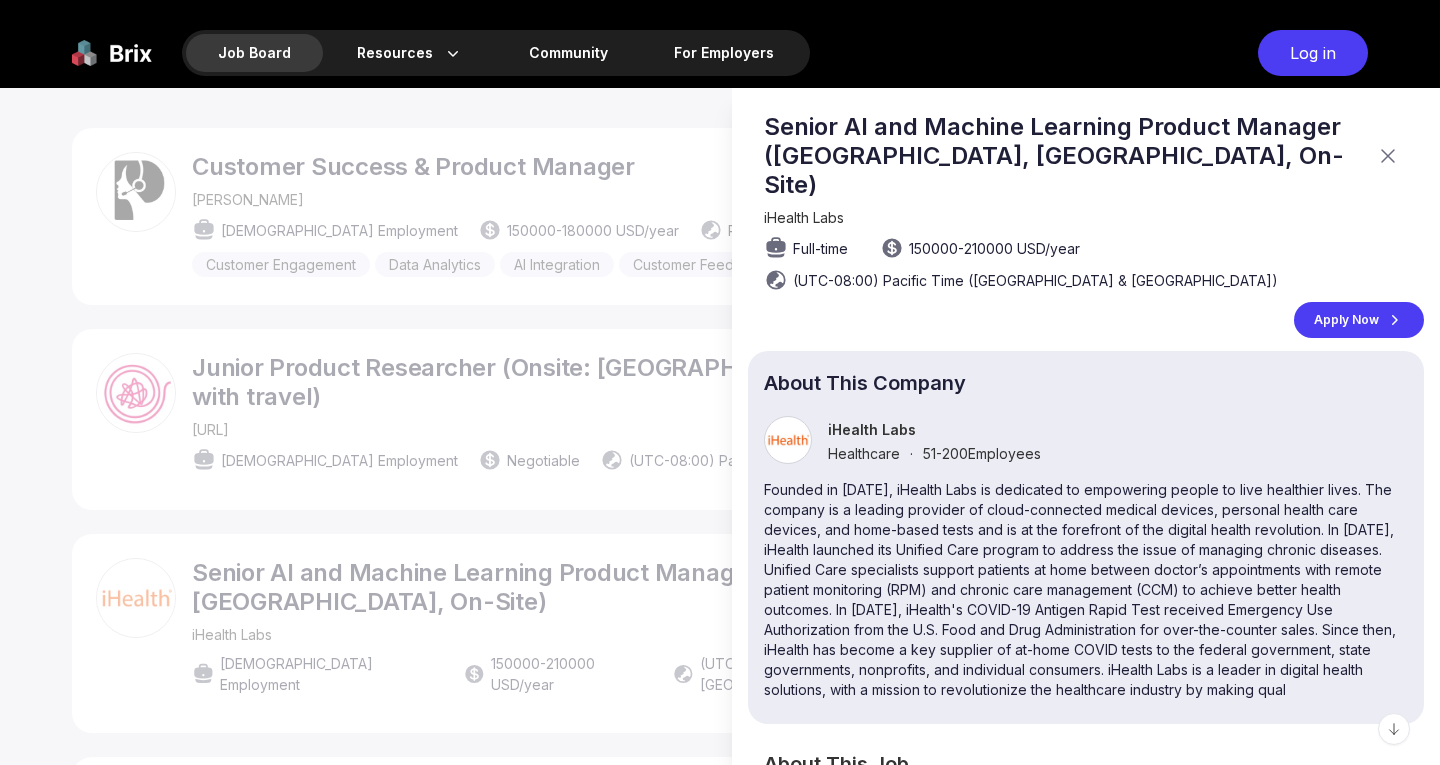 click on "Apply Now" at bounding box center (1359, 320) 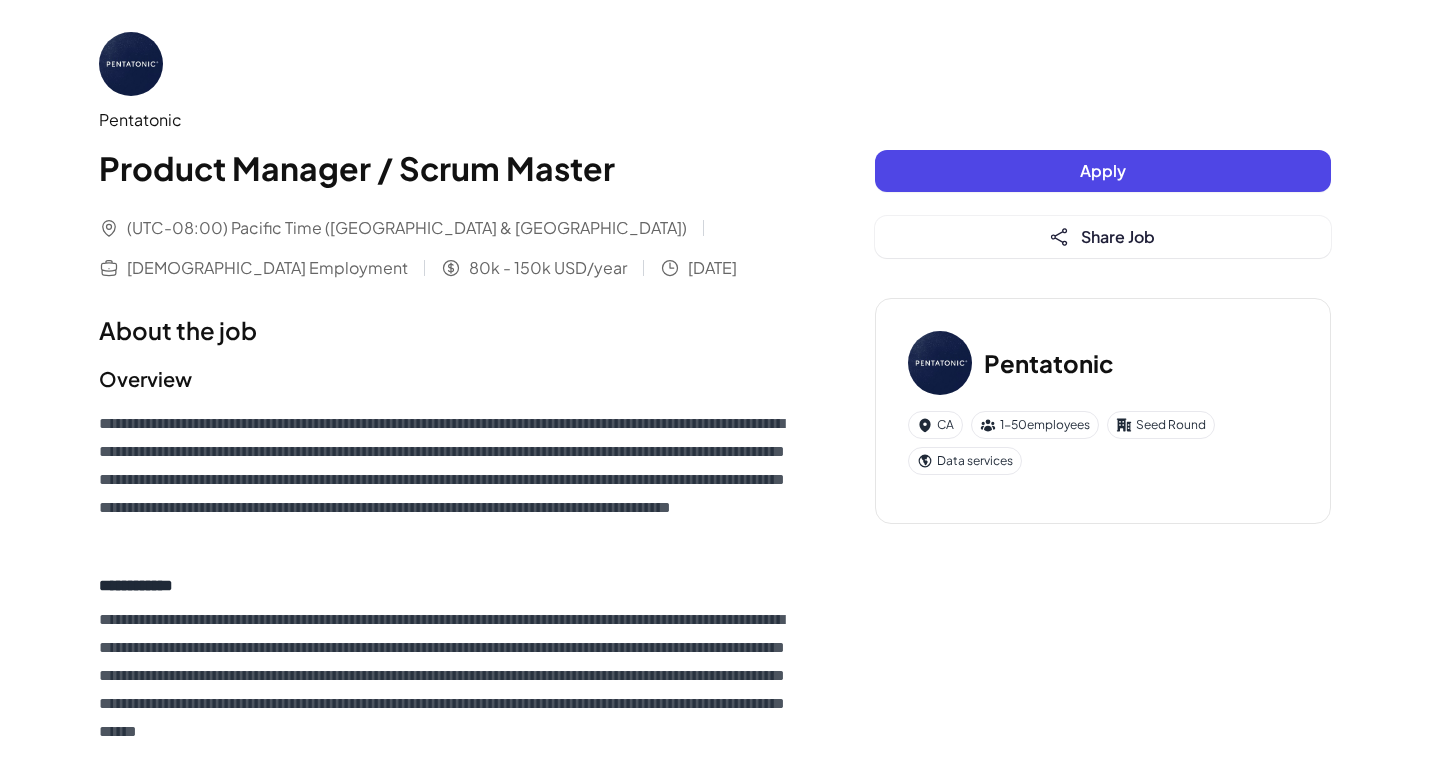 scroll, scrollTop: 0, scrollLeft: 0, axis: both 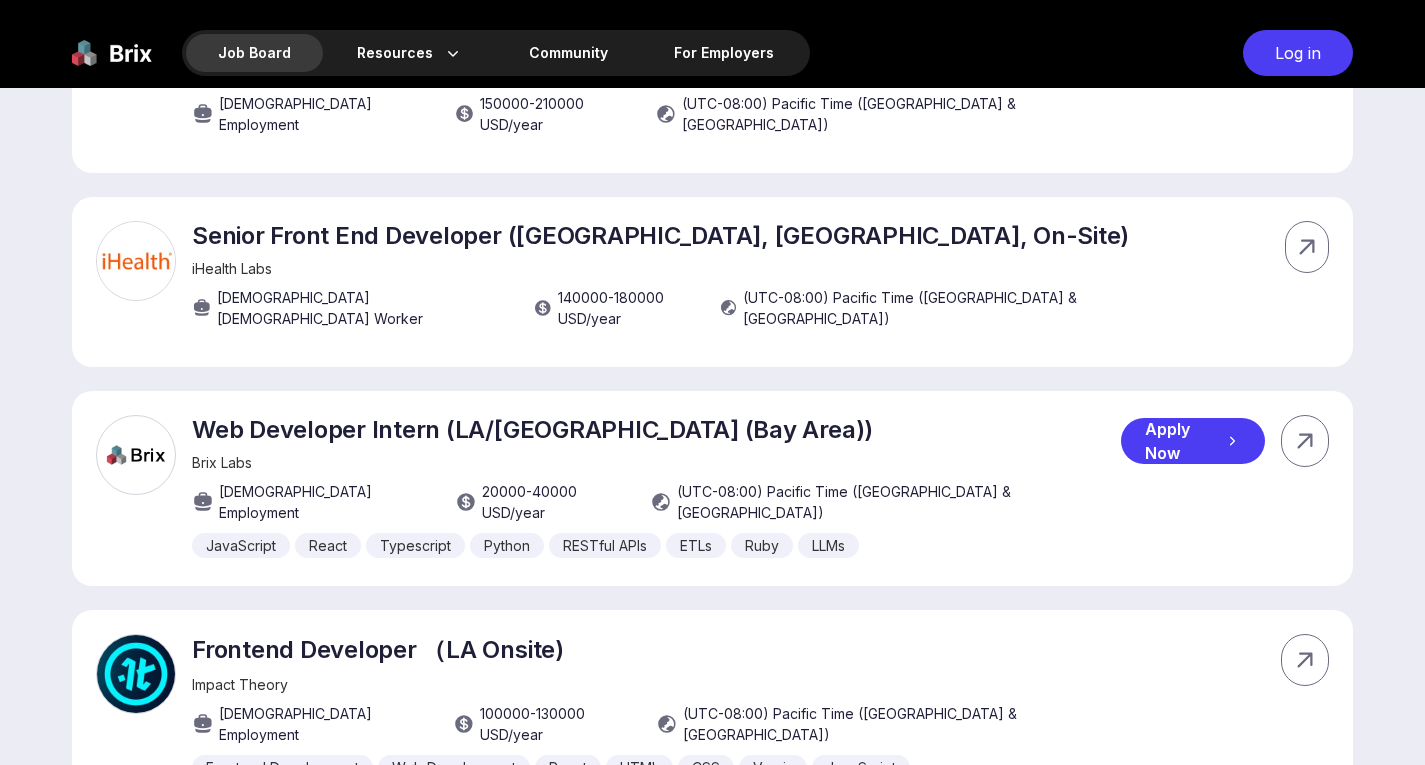 click at bounding box center [136, 455] 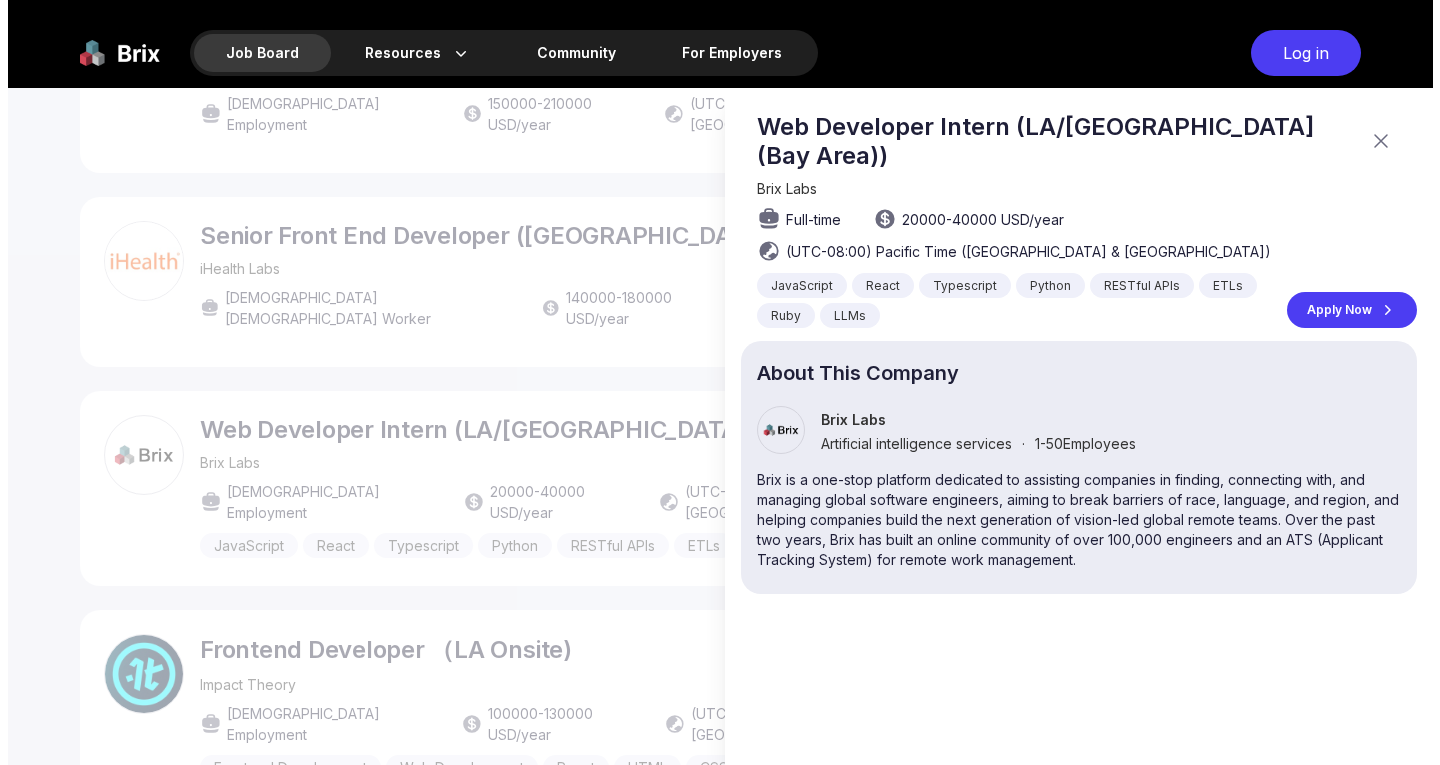 scroll, scrollTop: 0, scrollLeft: 0, axis: both 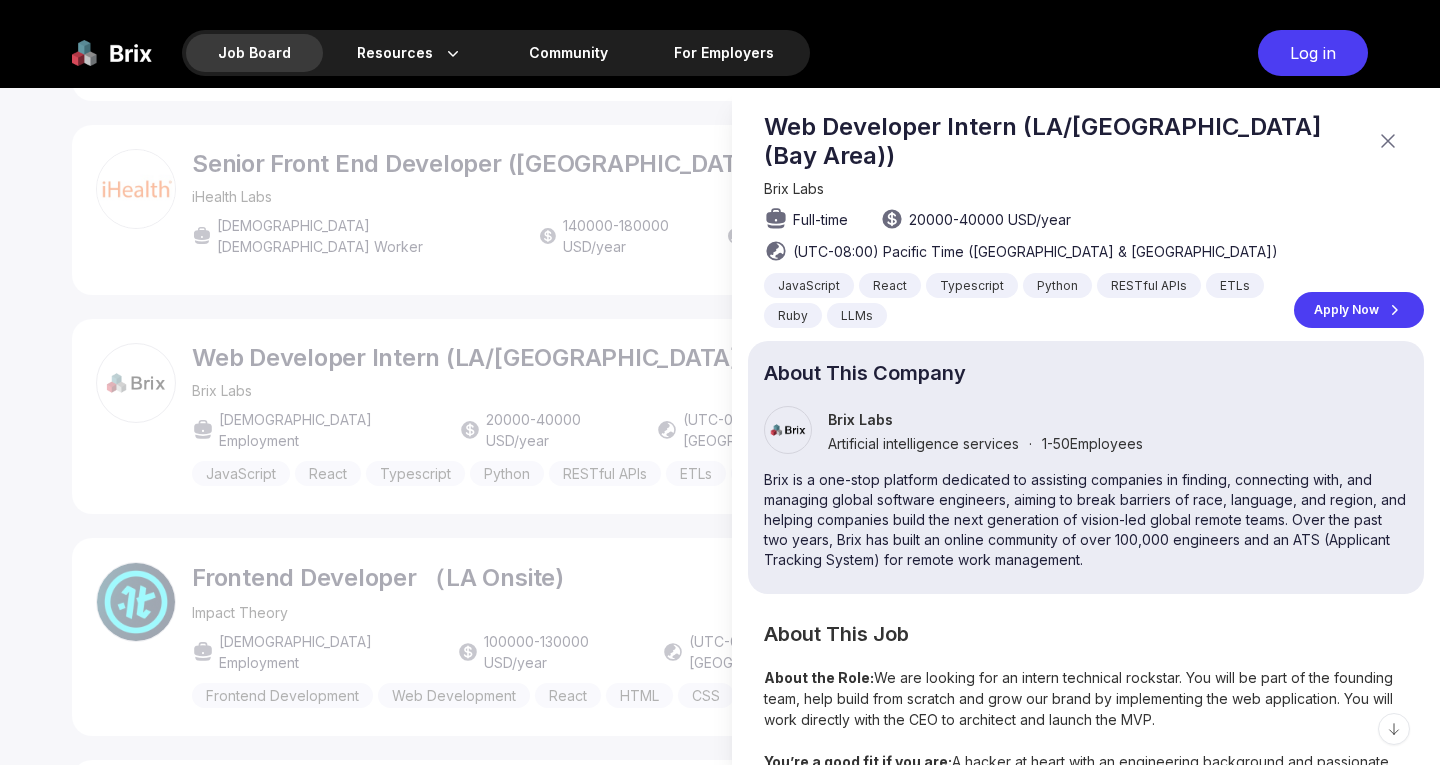 click 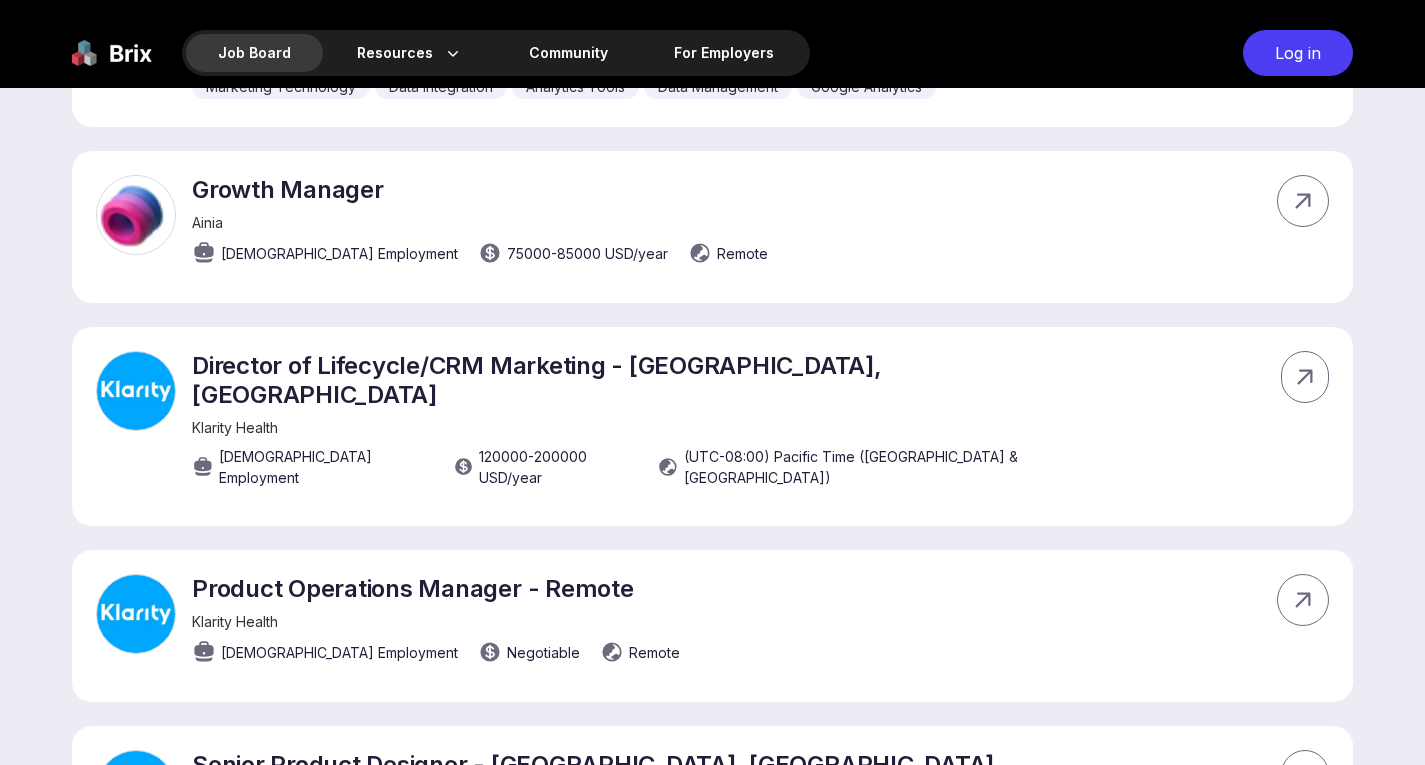 scroll, scrollTop: 10500, scrollLeft: 0, axis: vertical 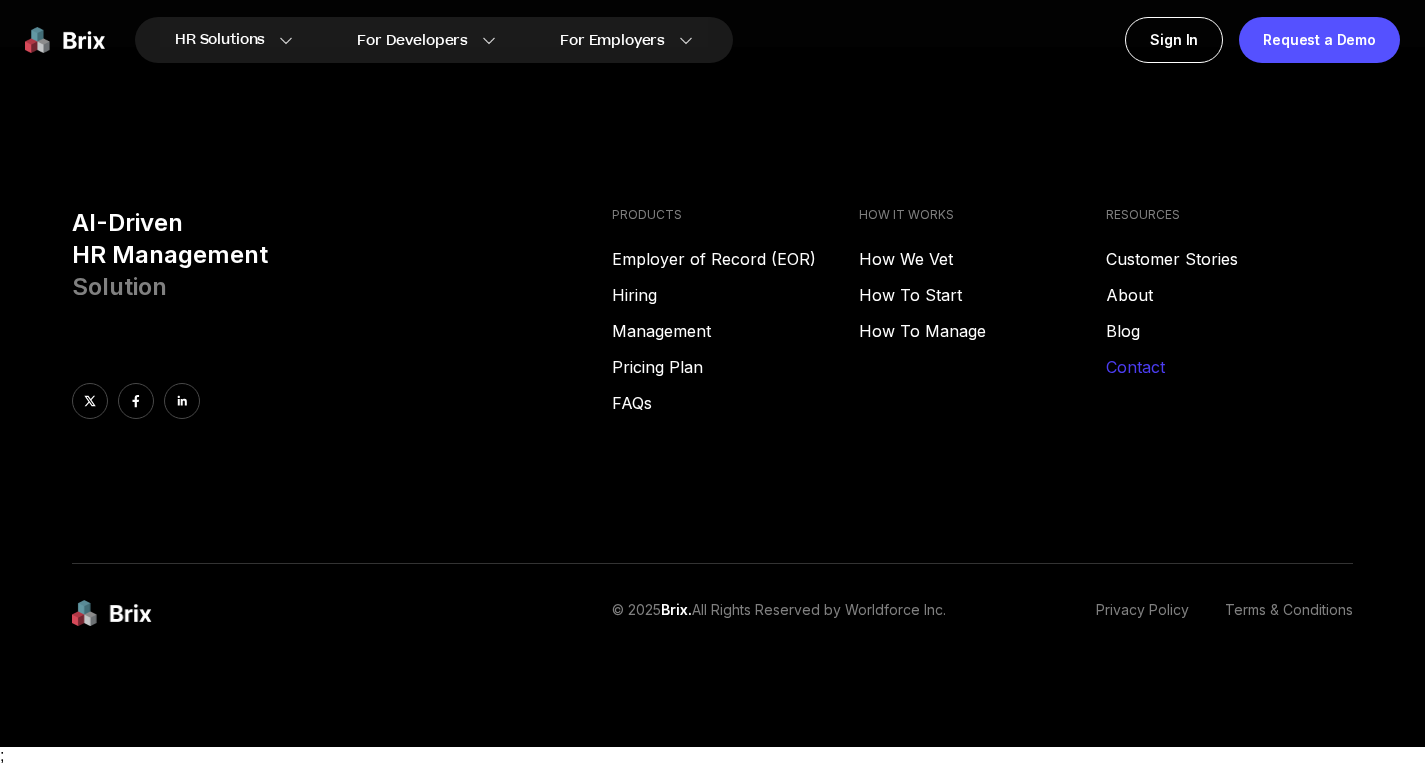 click on "Contact" at bounding box center (1229, 367) 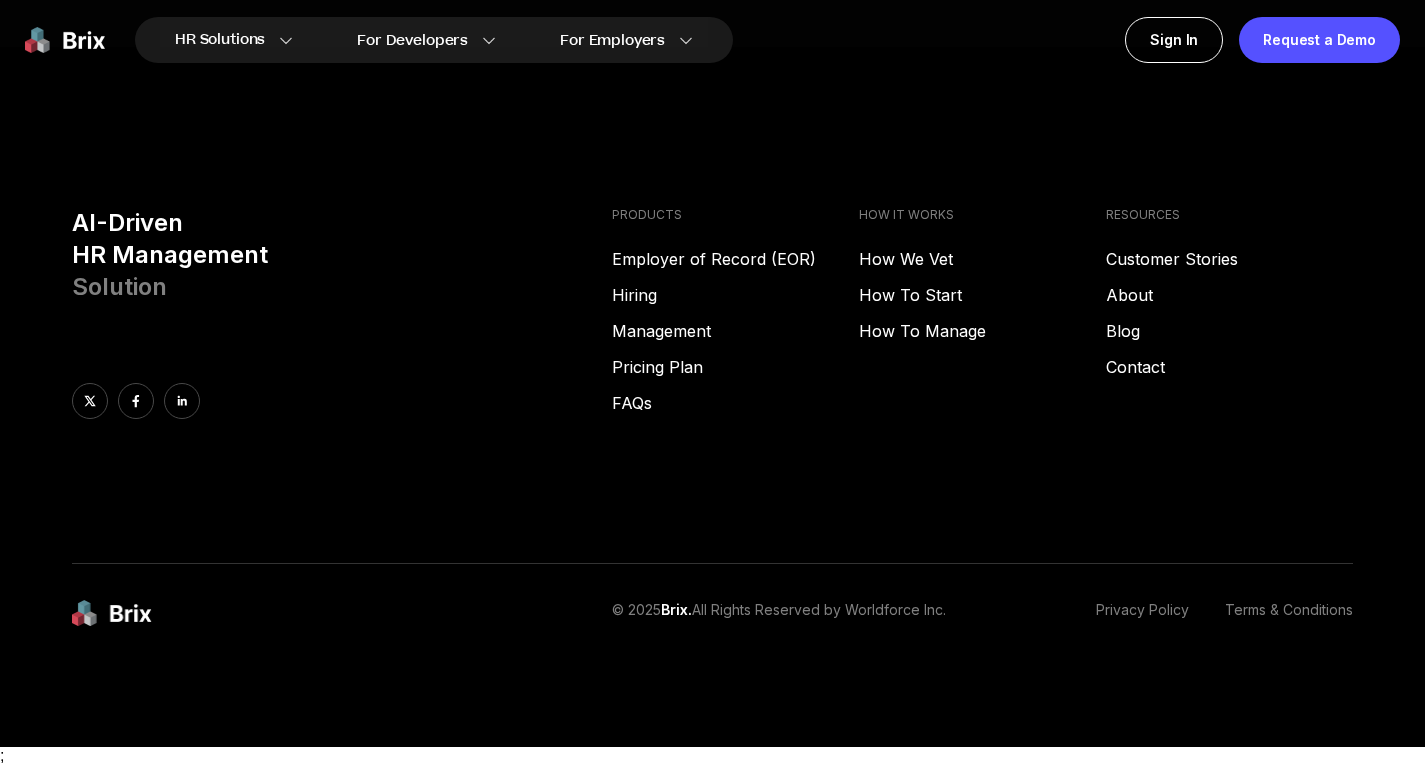 click on "AI-Driven HR Management Solution PRODUCTS Employer of Record (EOR) Hiring Management Pricing Plan FAQs HOW IT WORKS How We Vet How To Start How To Manage RESOURCES Customer Stories About Blog Contact" at bounding box center (712, 385) 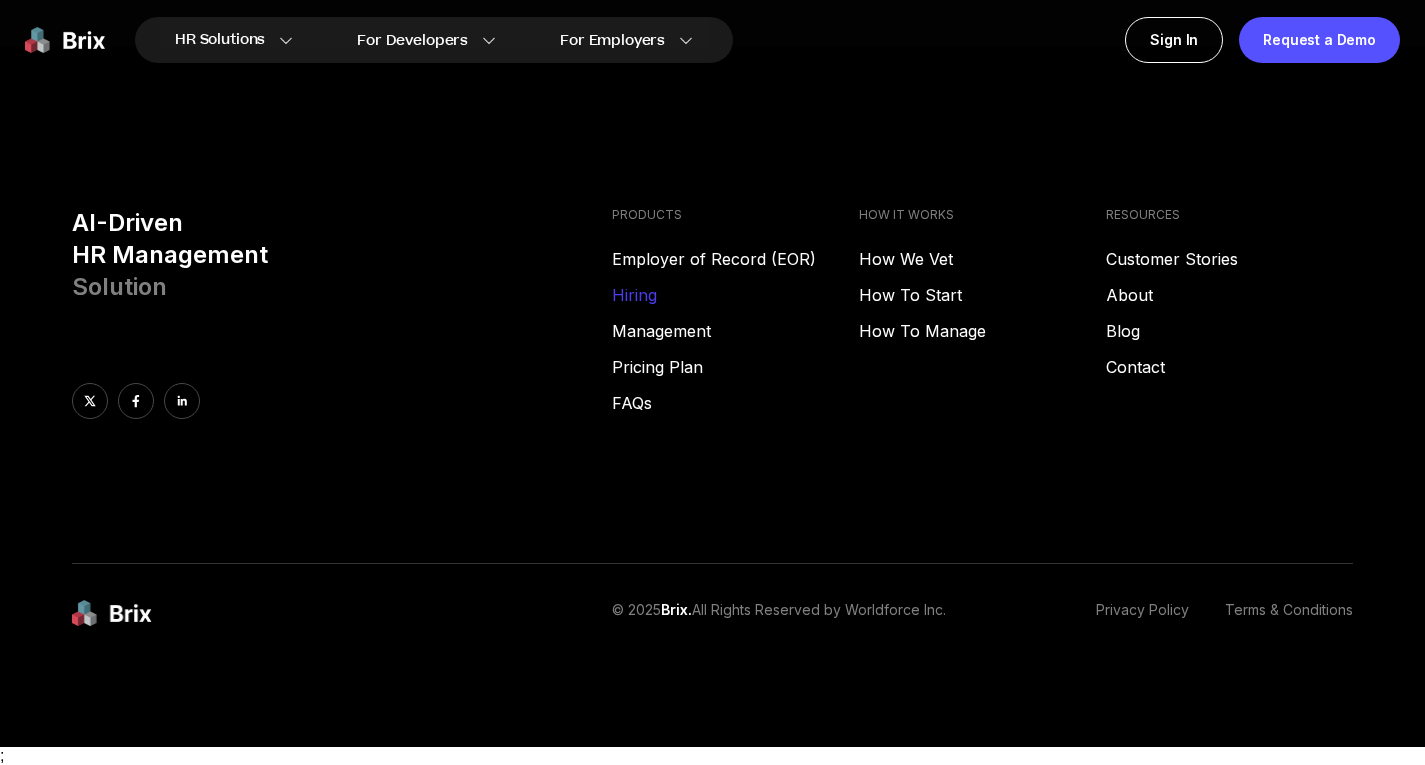 click on "Hiring" at bounding box center (735, 295) 